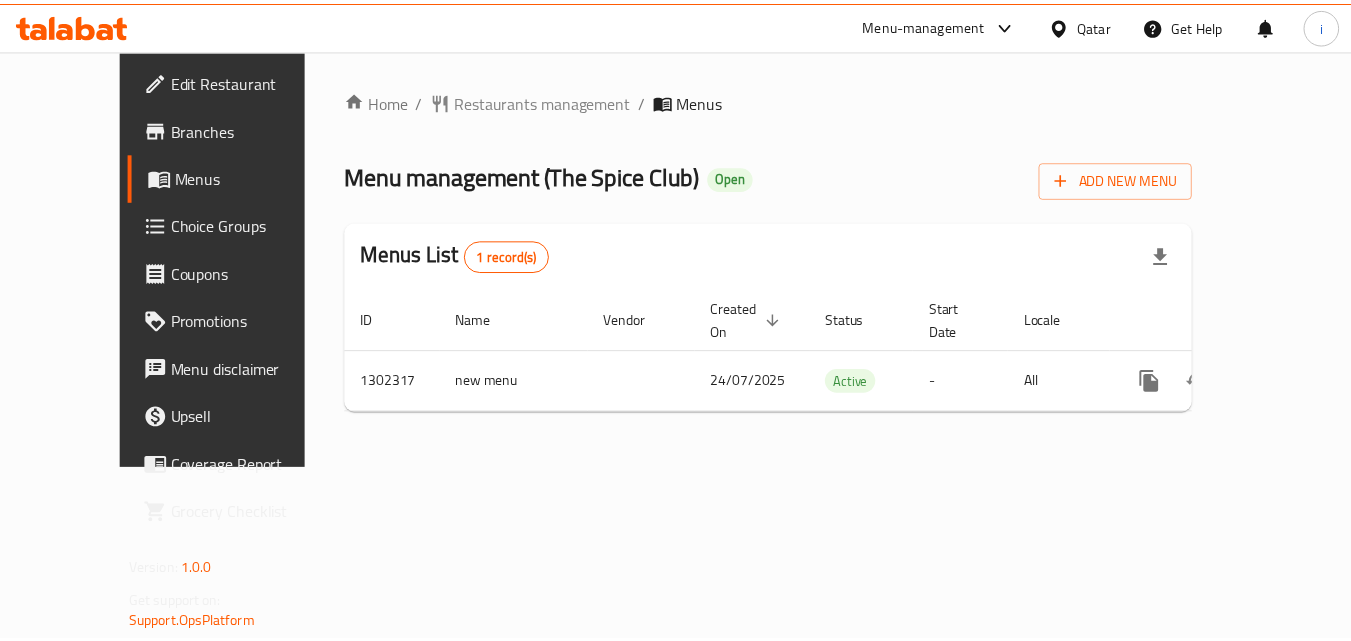 scroll, scrollTop: 0, scrollLeft: 0, axis: both 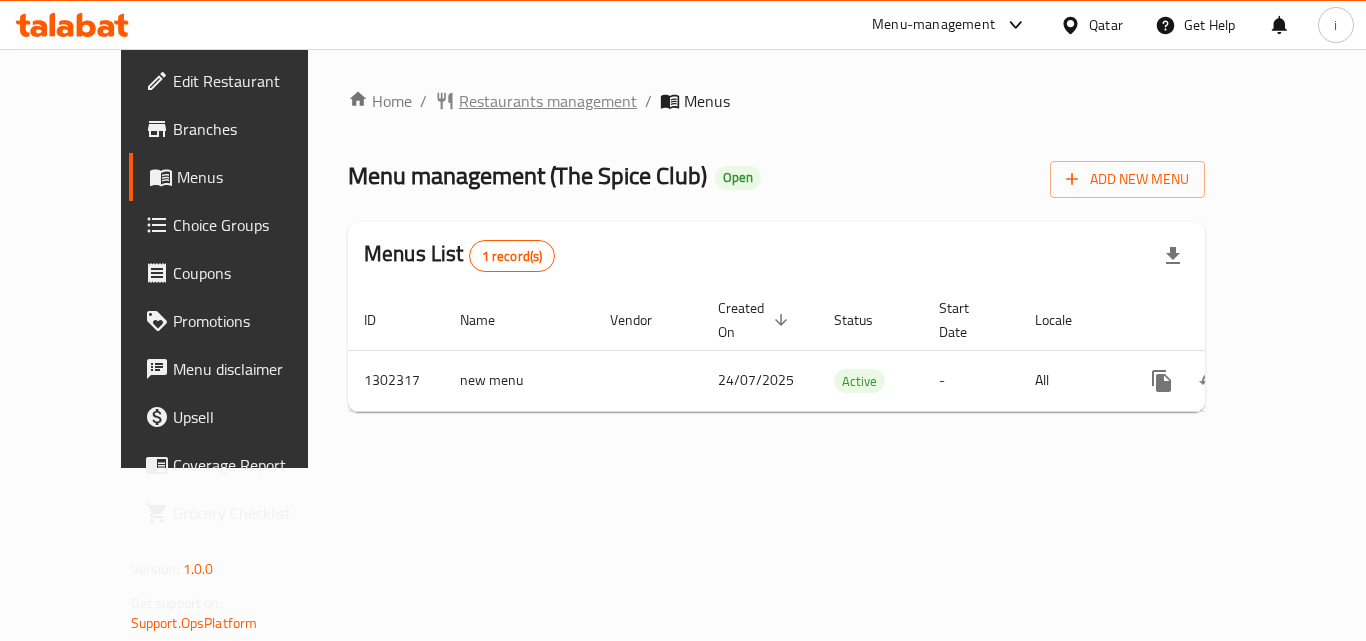 click on "Restaurants management" at bounding box center (548, 101) 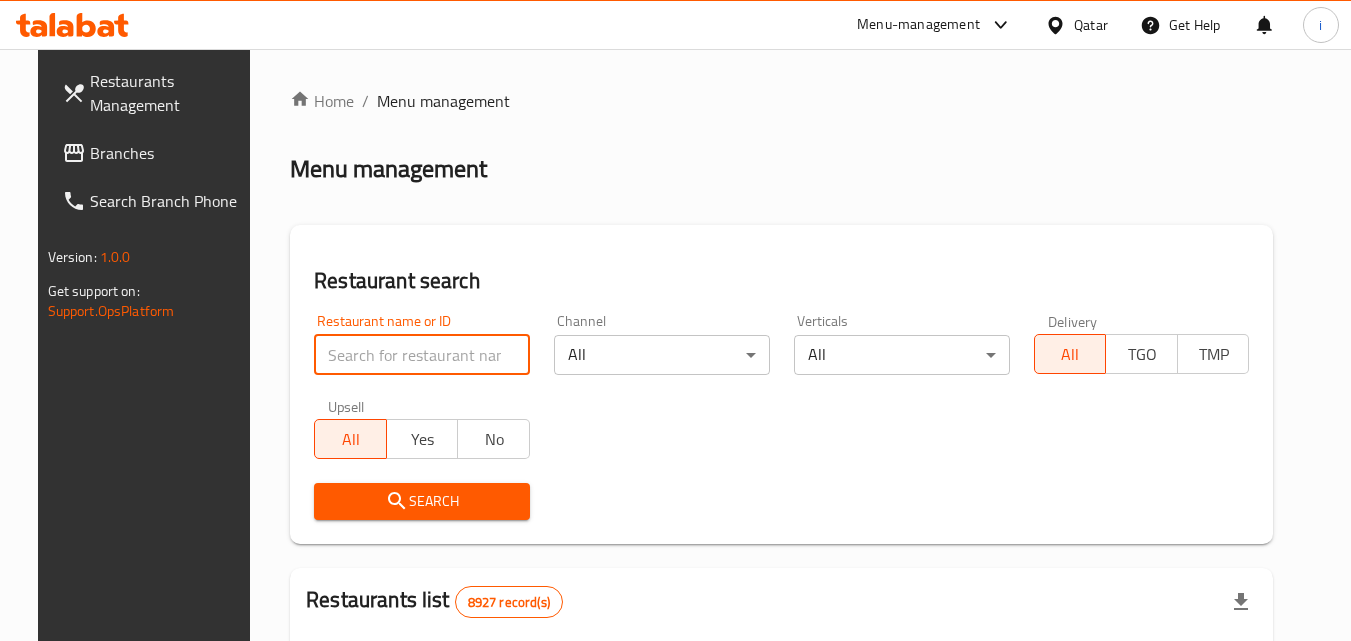 click at bounding box center (422, 355) 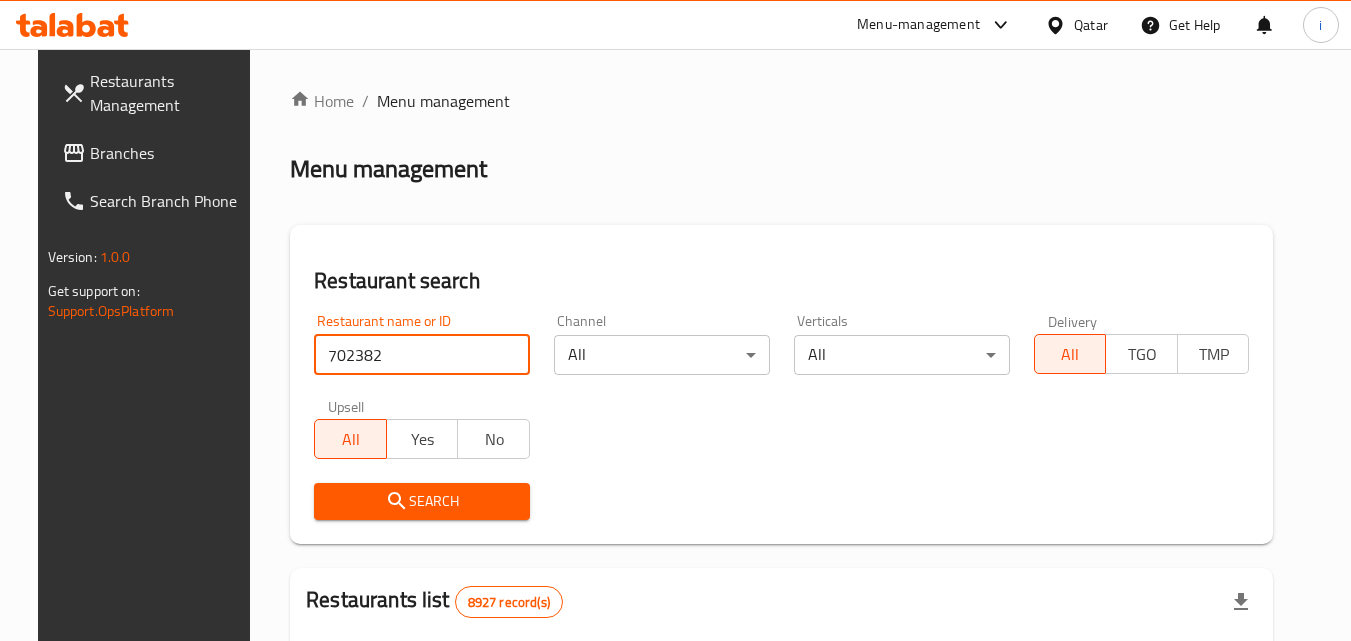 type on "702382" 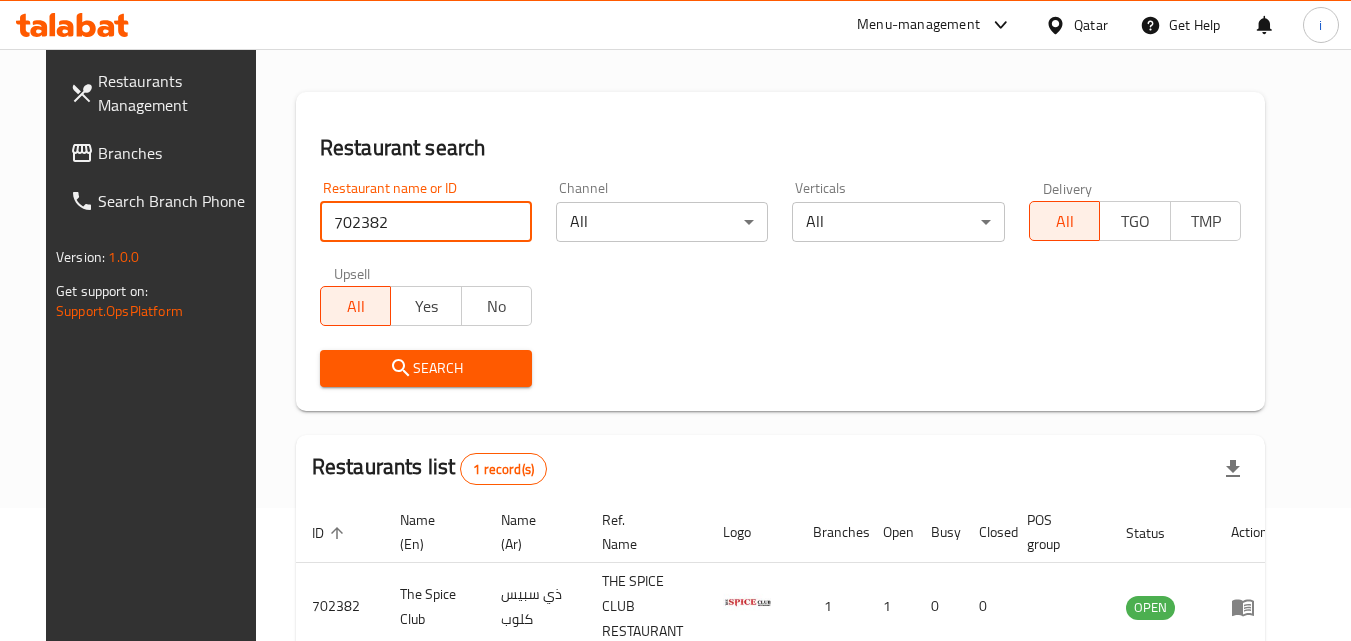 scroll, scrollTop: 234, scrollLeft: 0, axis: vertical 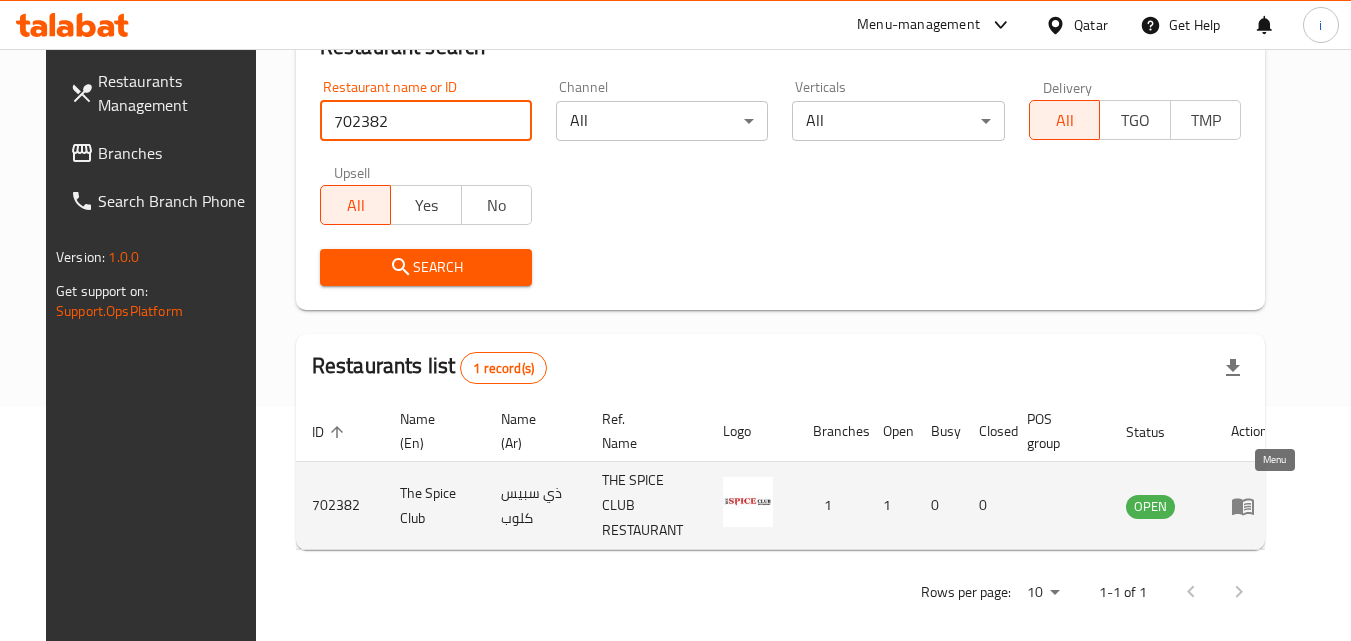 click 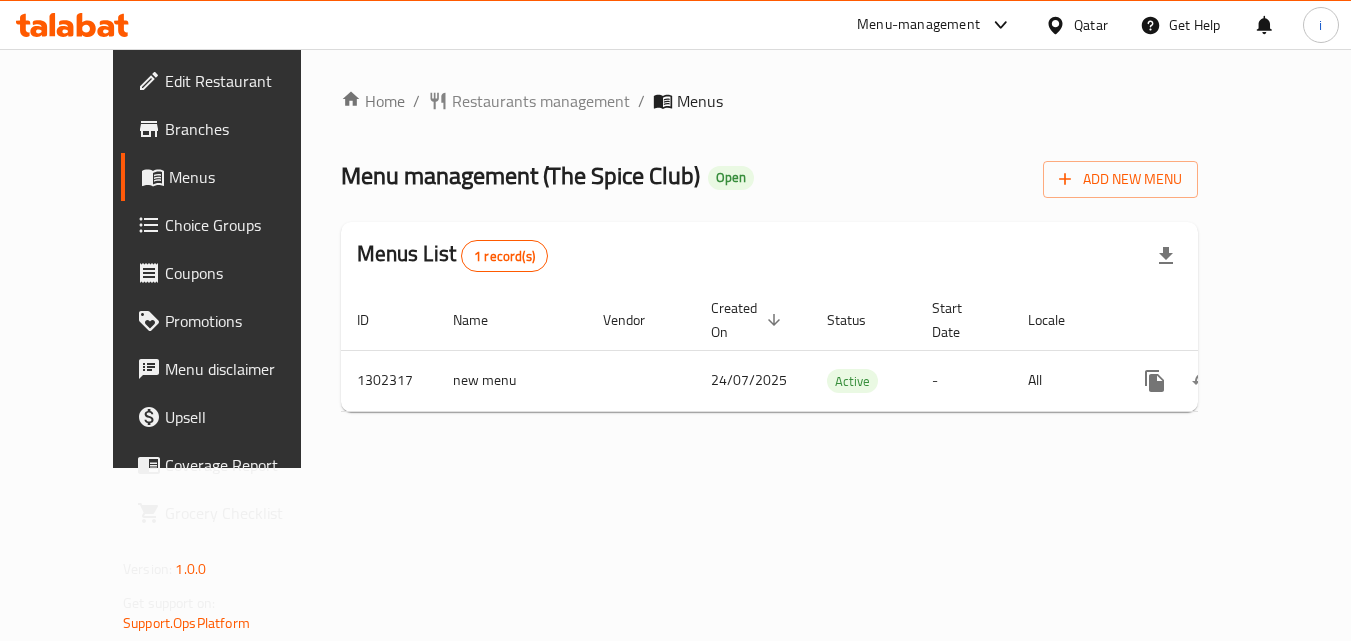 scroll, scrollTop: 0, scrollLeft: 0, axis: both 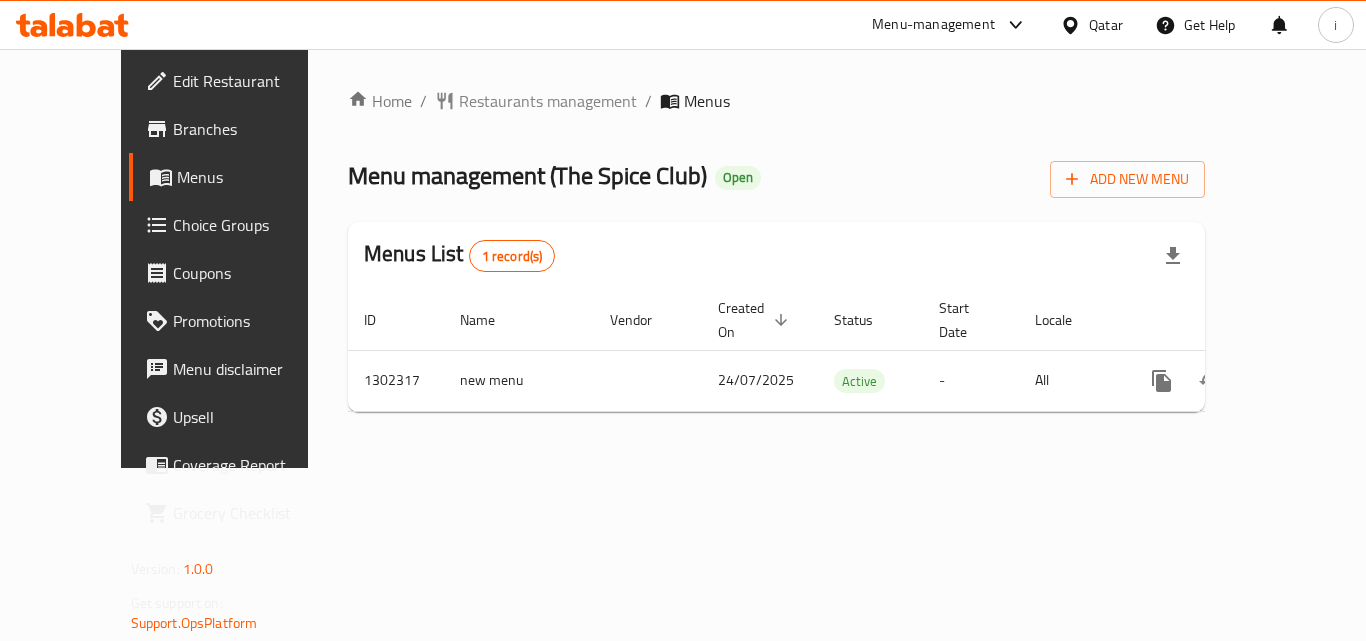 click 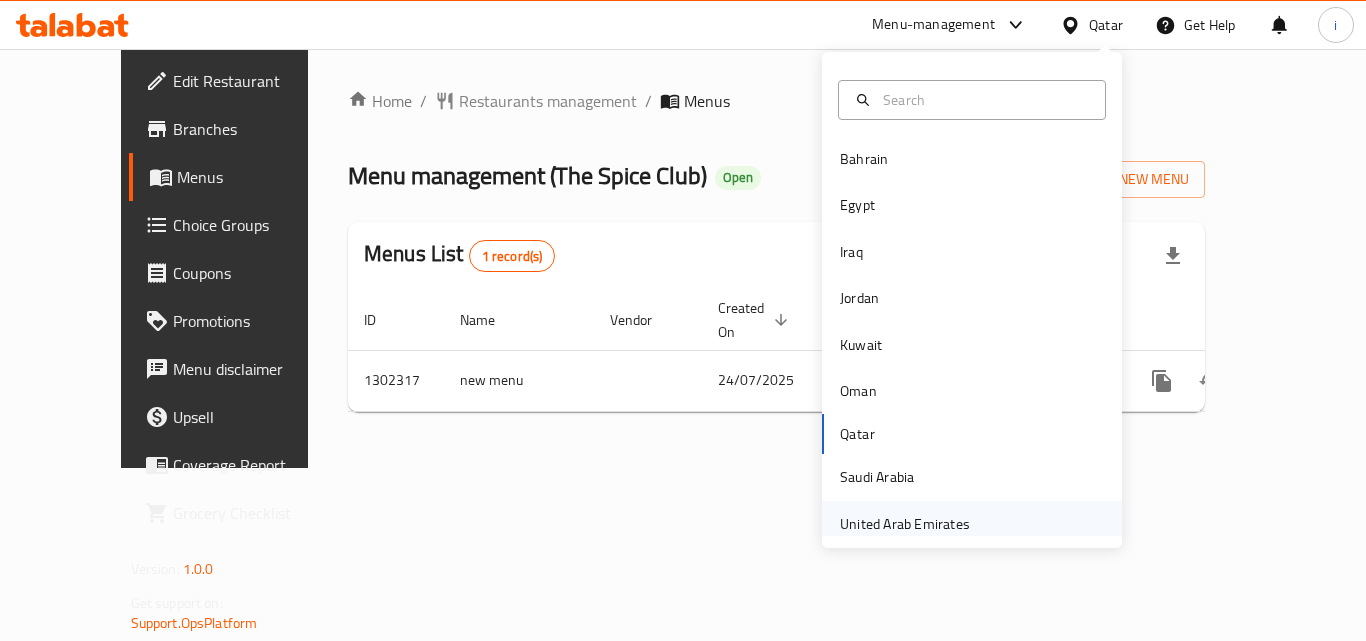 click on "United Arab Emirates" at bounding box center (905, 524) 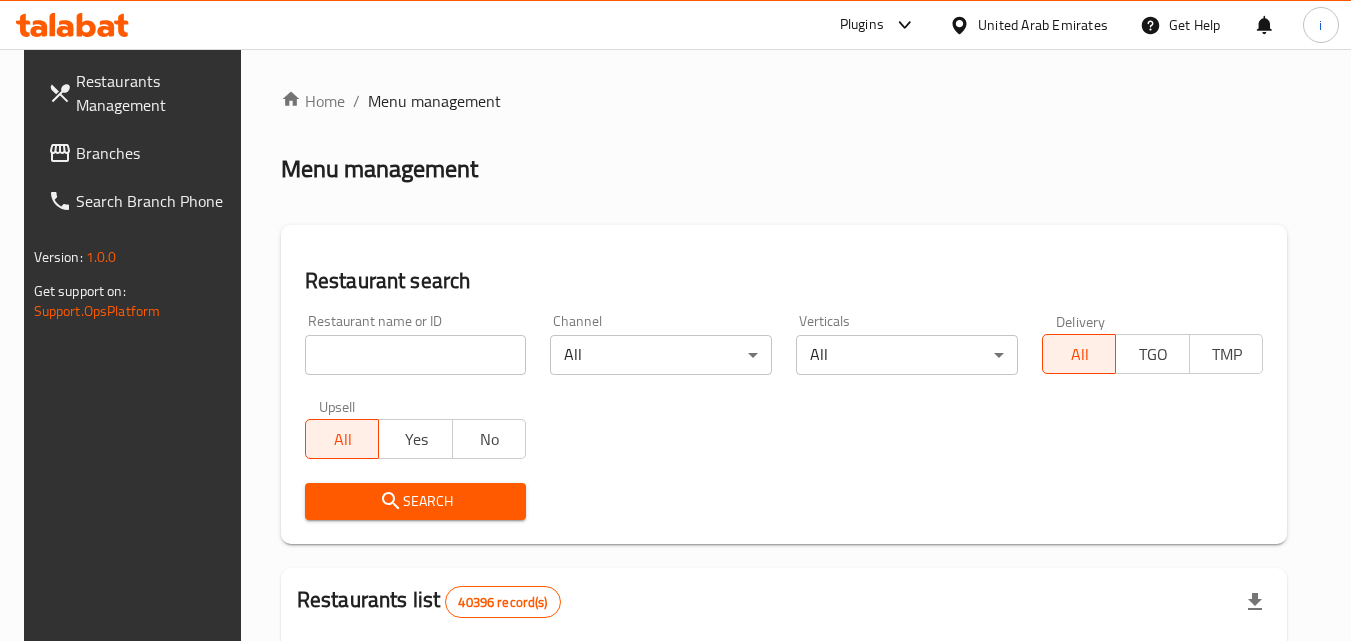 click on "Branches" at bounding box center (155, 153) 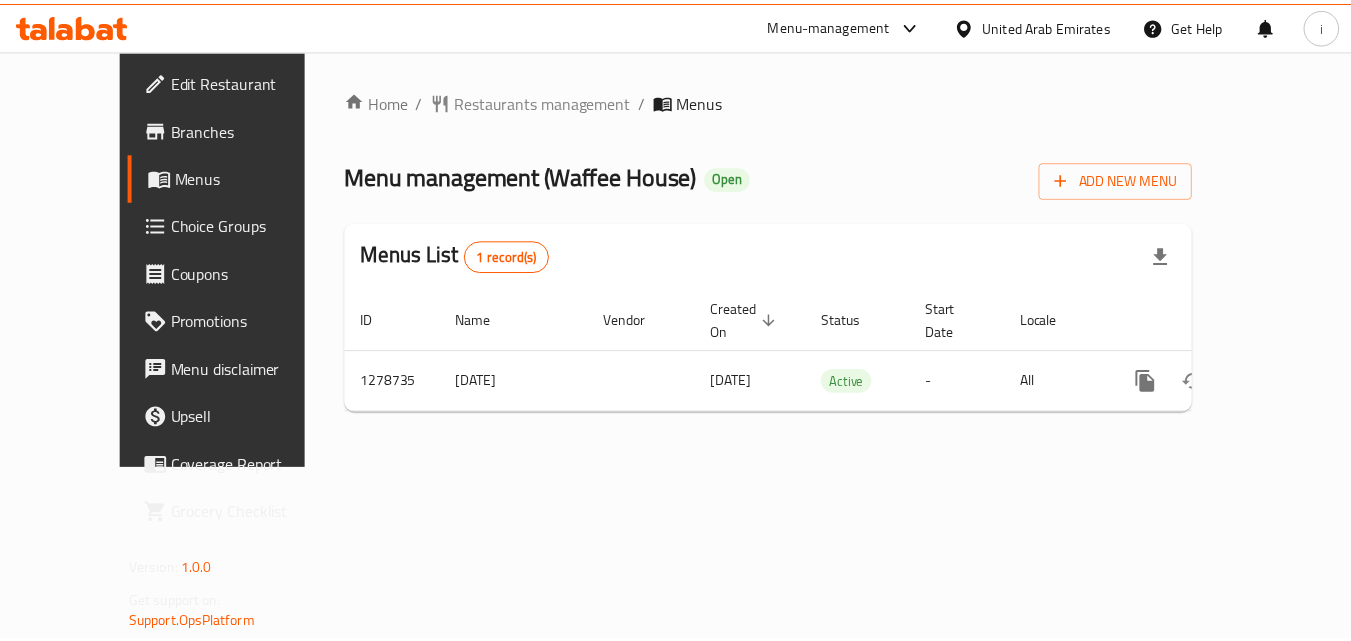 scroll, scrollTop: 0, scrollLeft: 0, axis: both 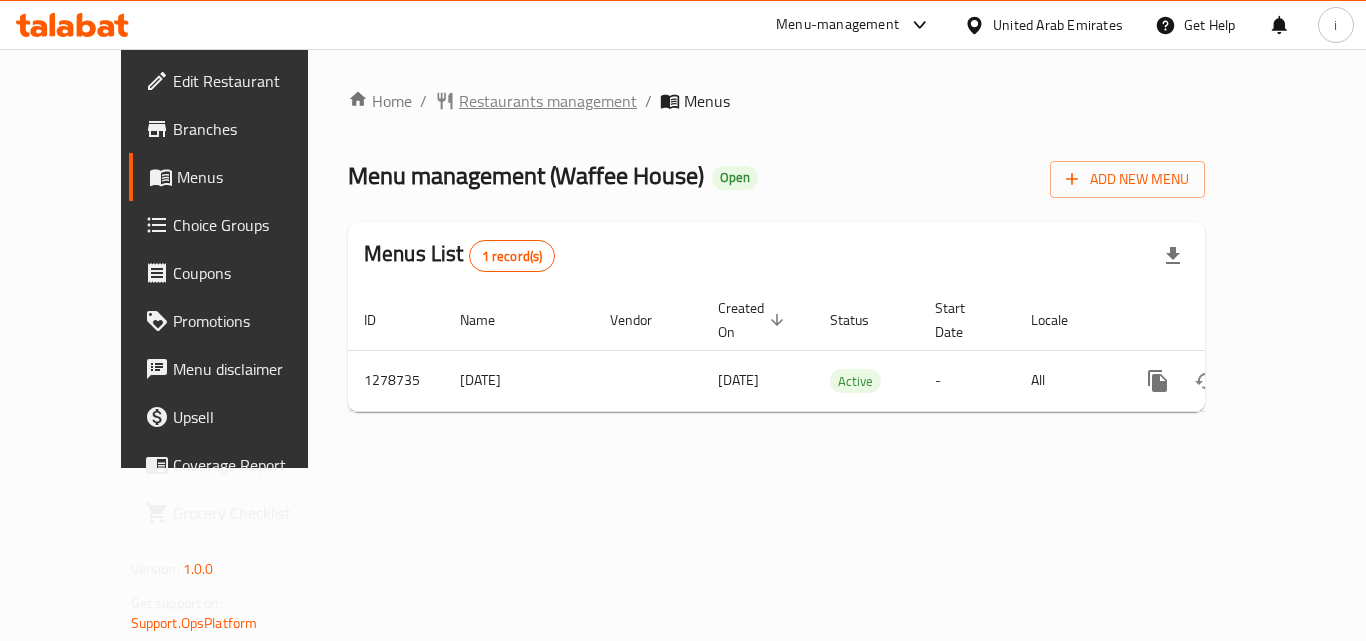 click on "Restaurants management" at bounding box center (548, 101) 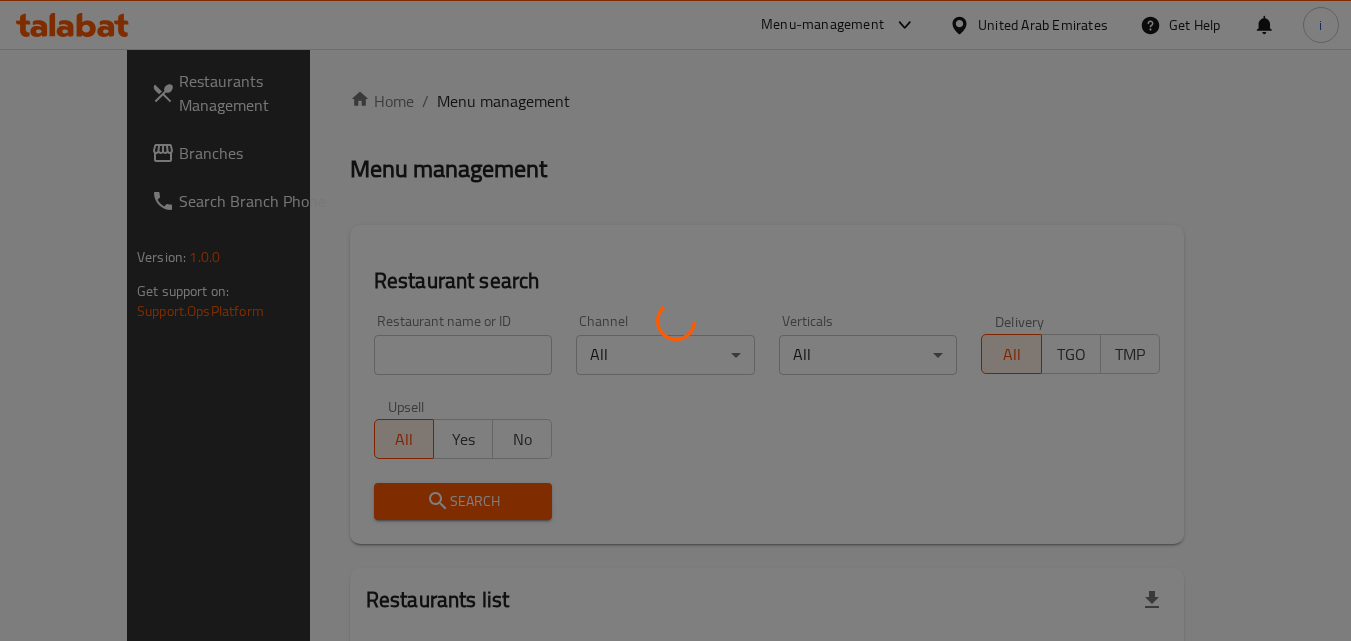 click at bounding box center (675, 320) 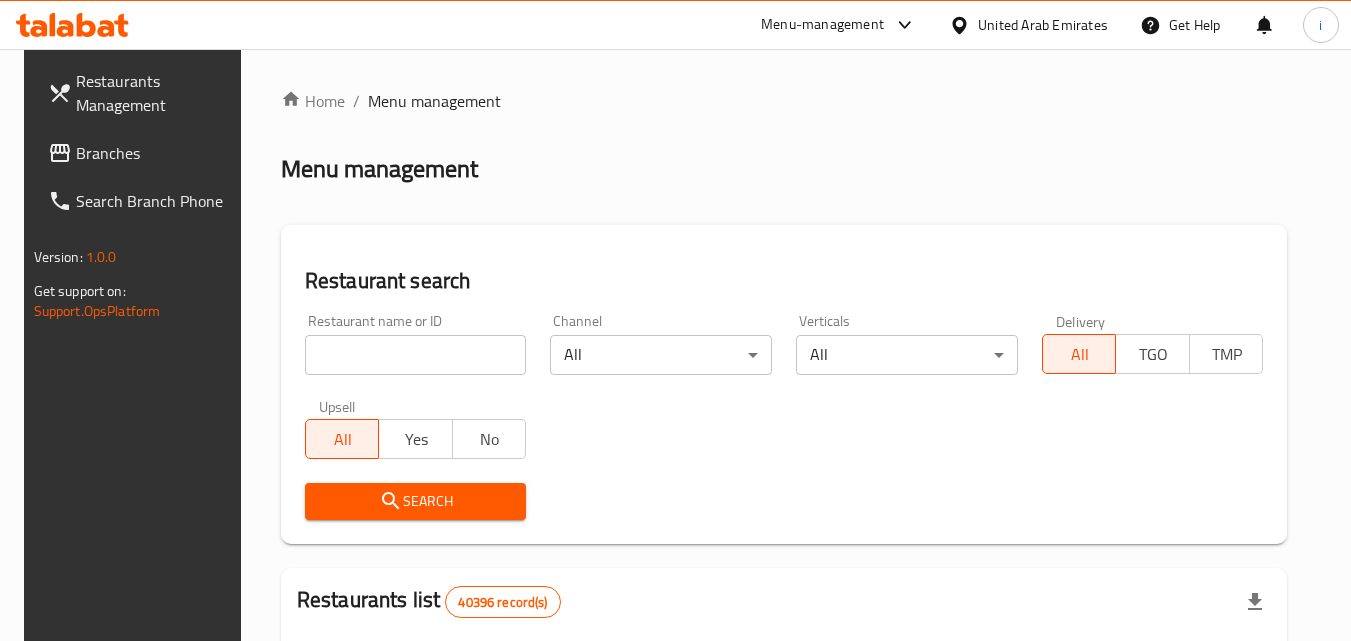 click at bounding box center [416, 355] 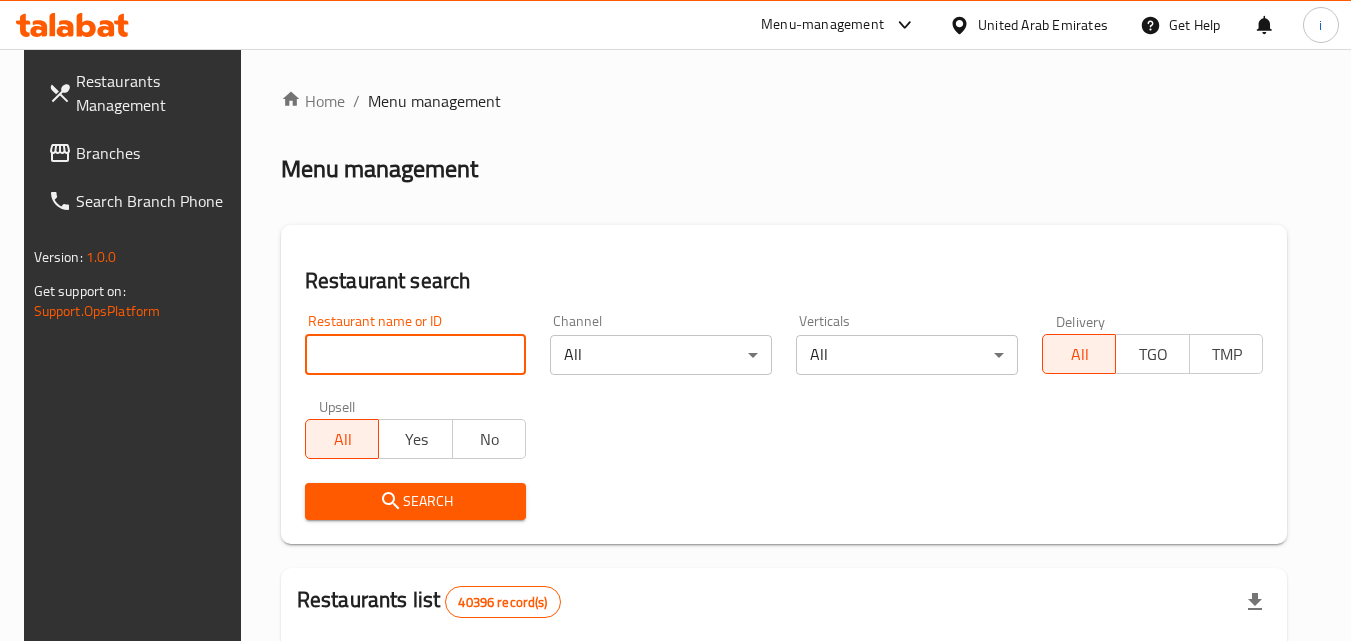 paste on "693010" 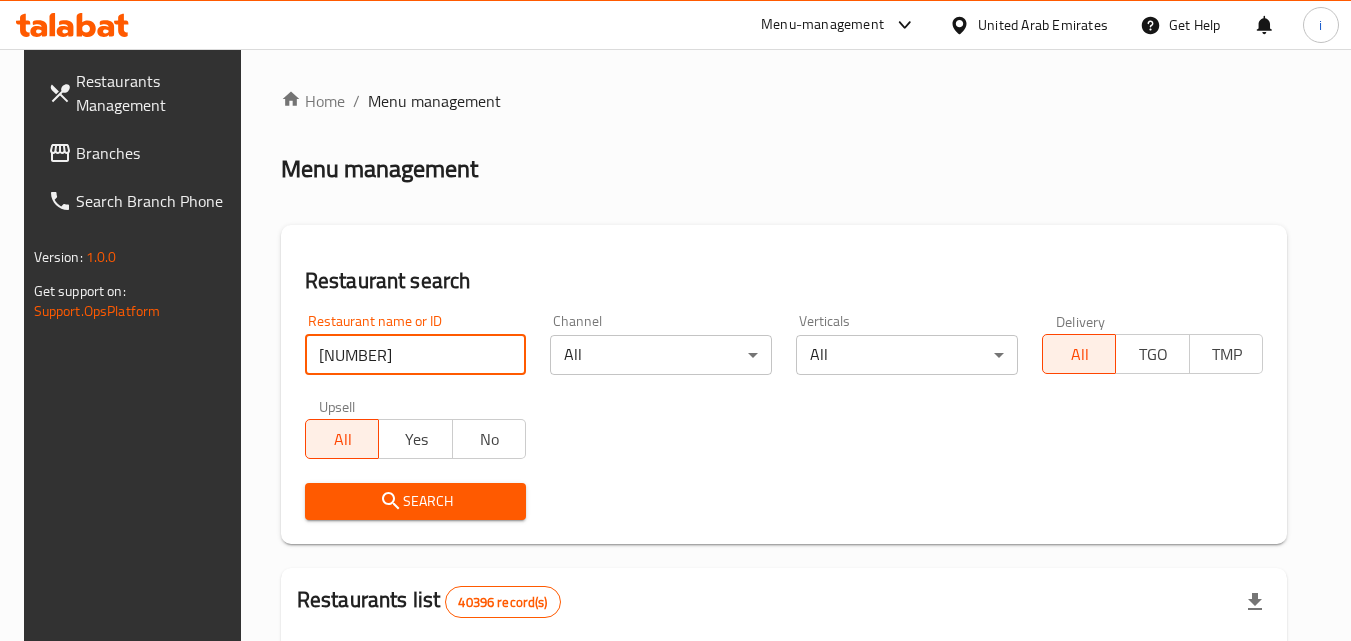 type on "693010" 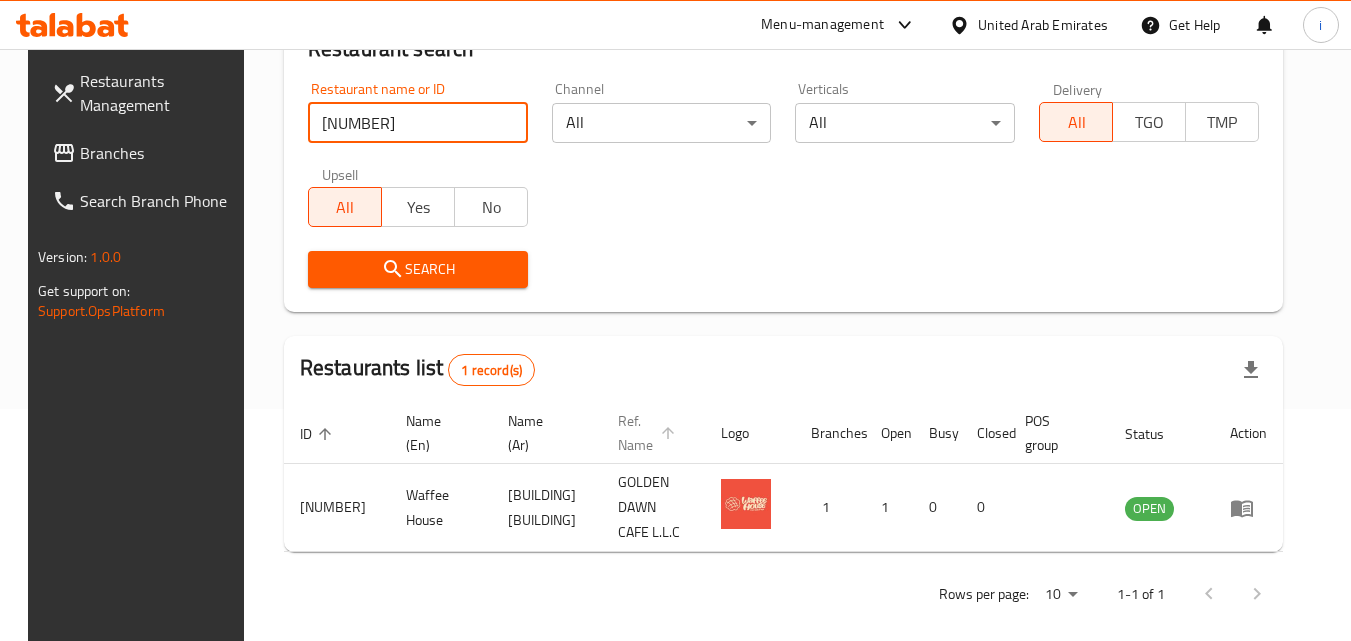 scroll, scrollTop: 234, scrollLeft: 0, axis: vertical 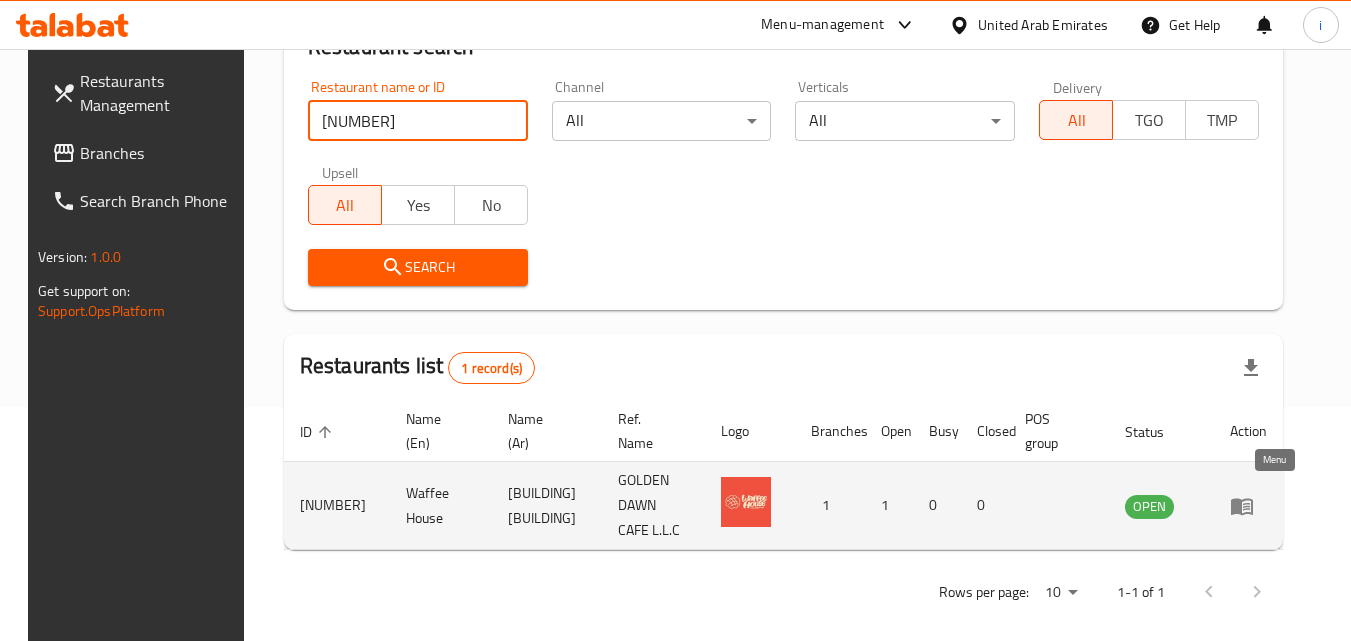 click 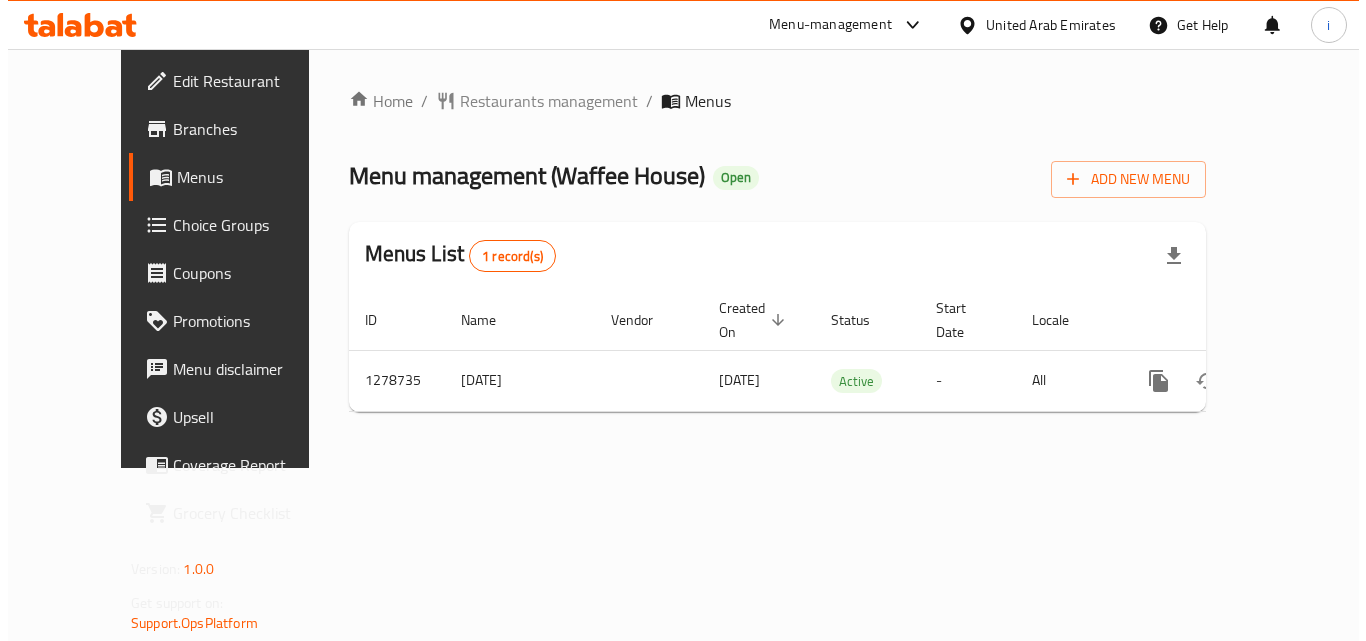 scroll, scrollTop: 0, scrollLeft: 0, axis: both 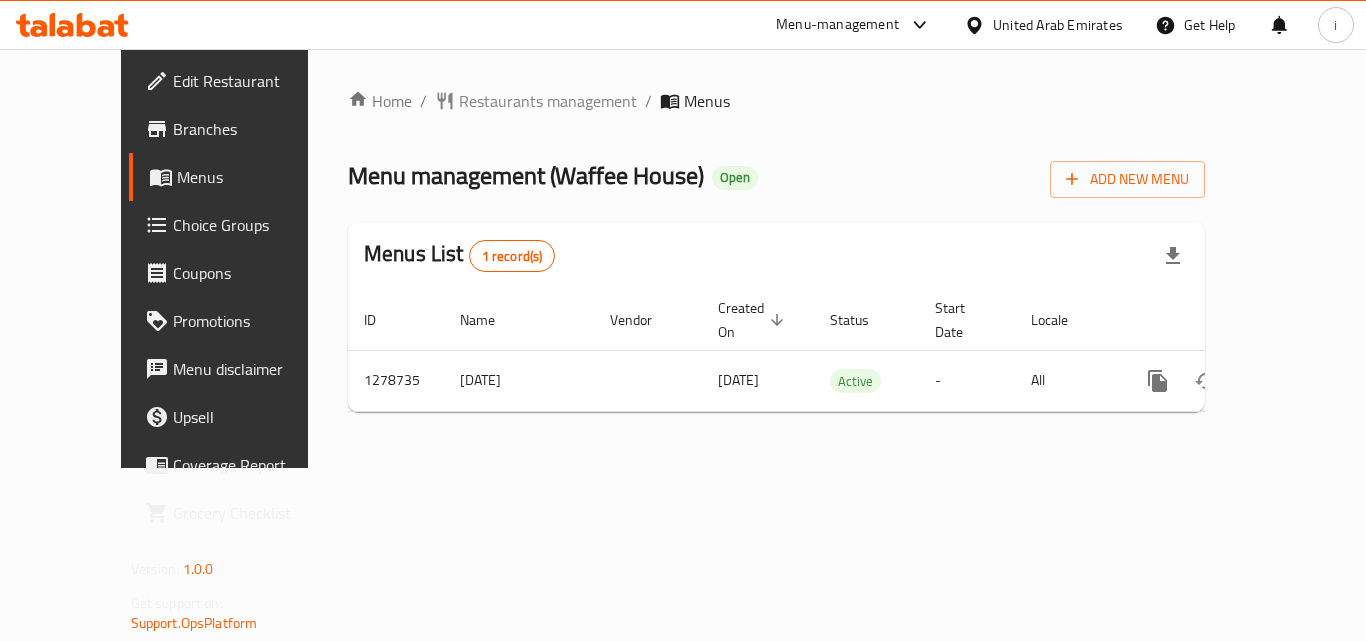 click on "Menu-management" at bounding box center [837, 25] 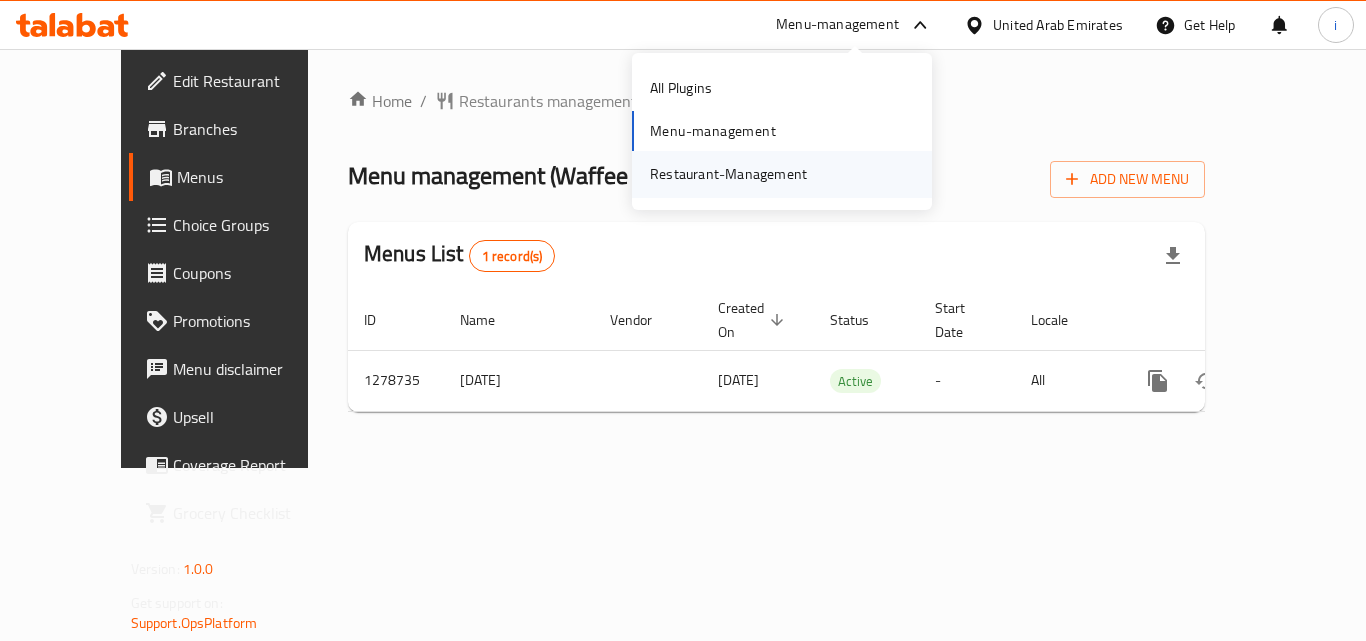 click on "Restaurant-Management" at bounding box center [728, 174] 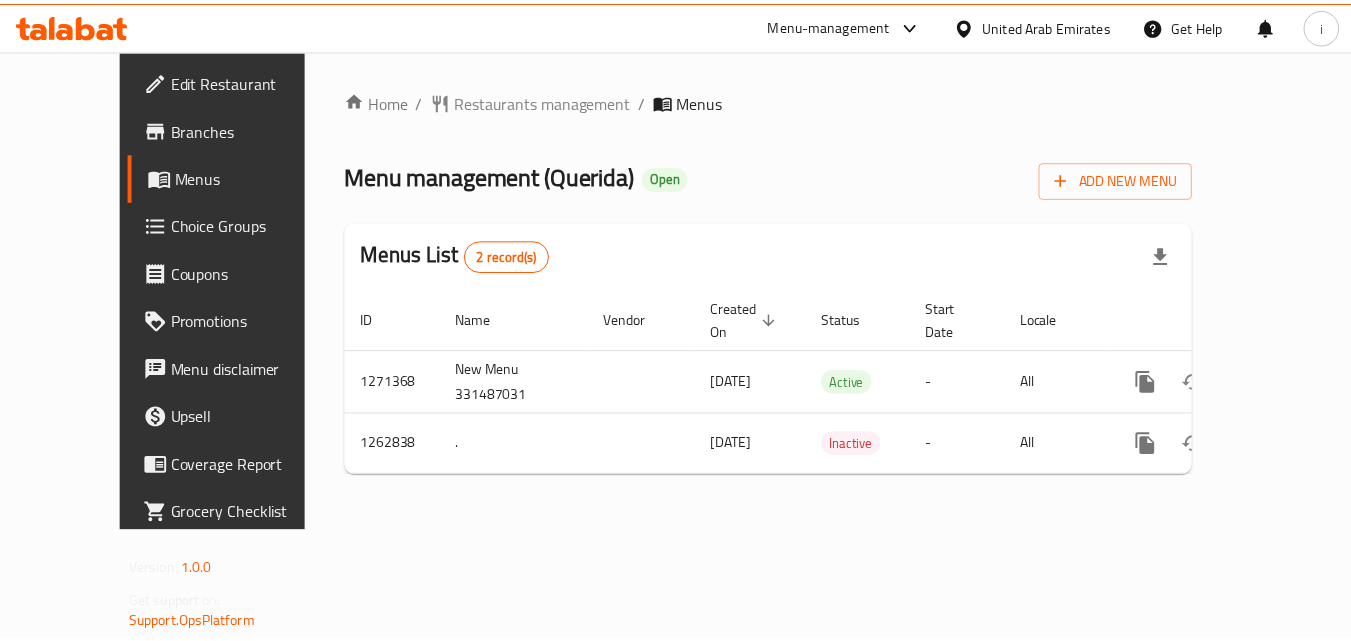 scroll, scrollTop: 0, scrollLeft: 0, axis: both 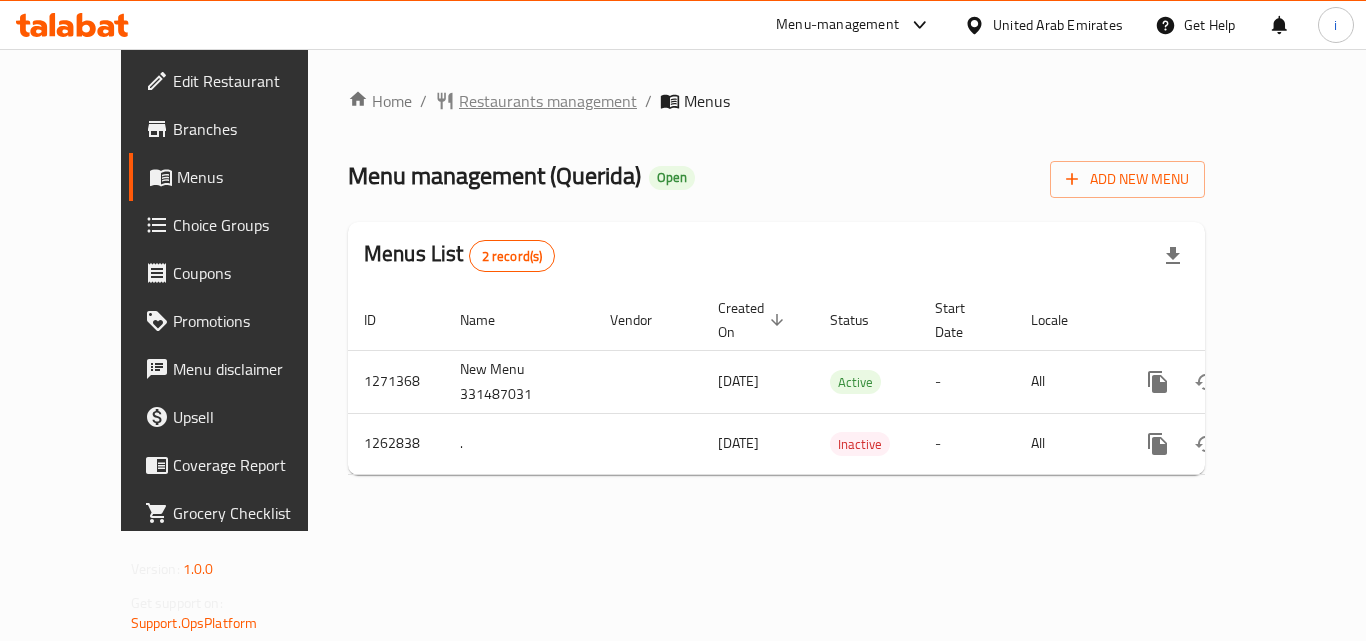 click on "Restaurants management" at bounding box center [548, 101] 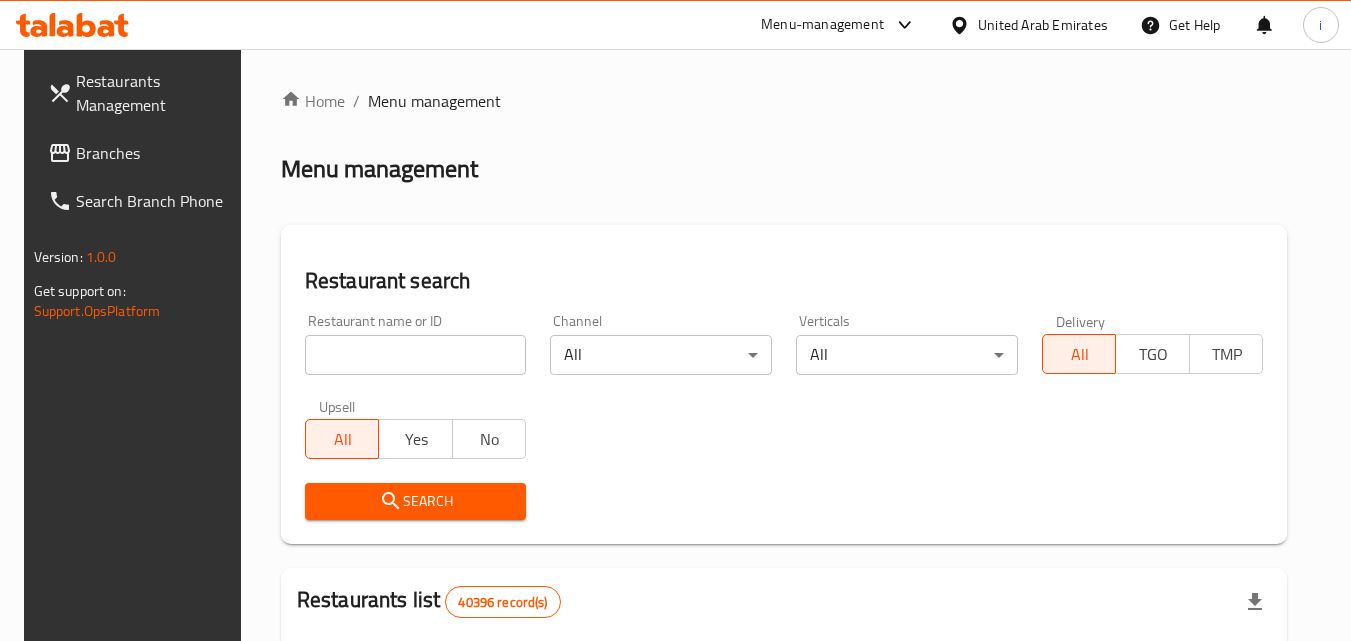 click at bounding box center [416, 355] 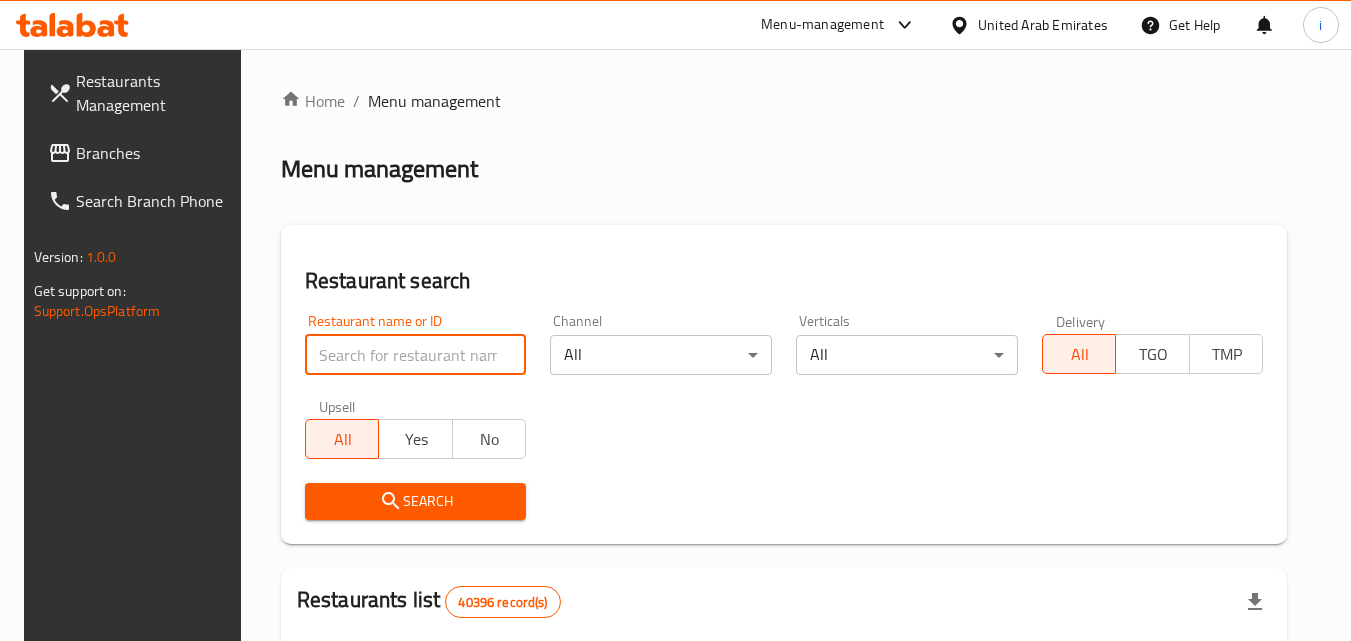 paste on "685721" 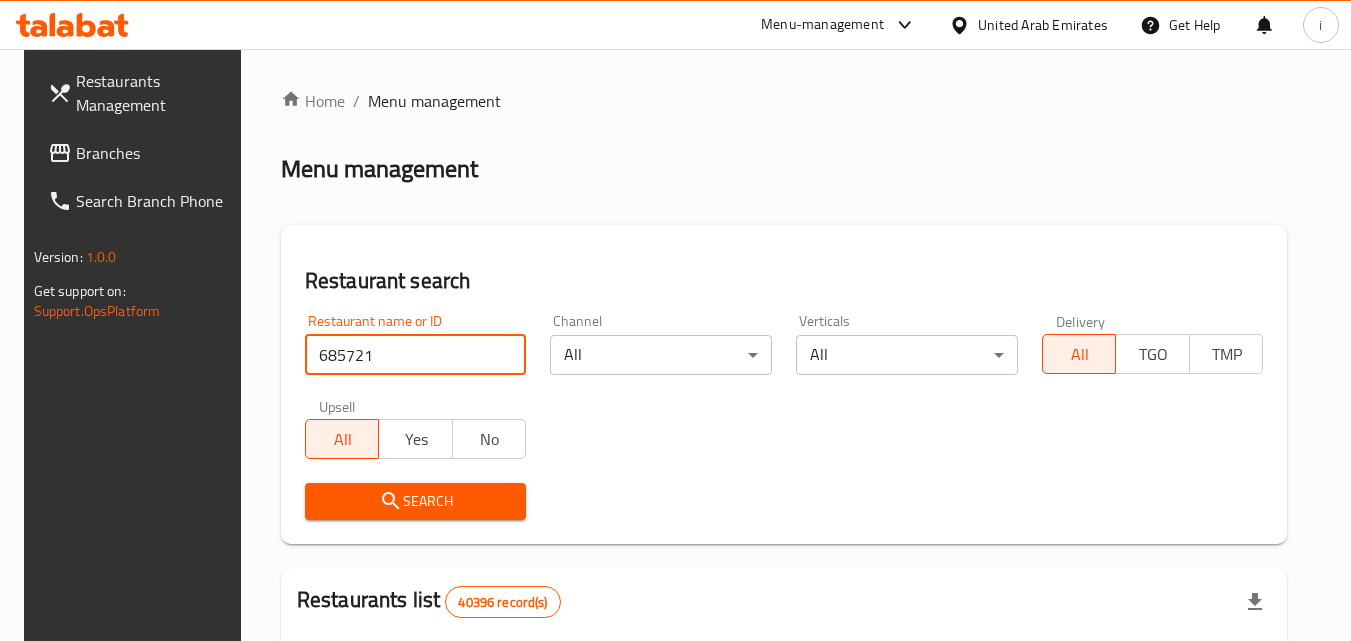 type on "685721" 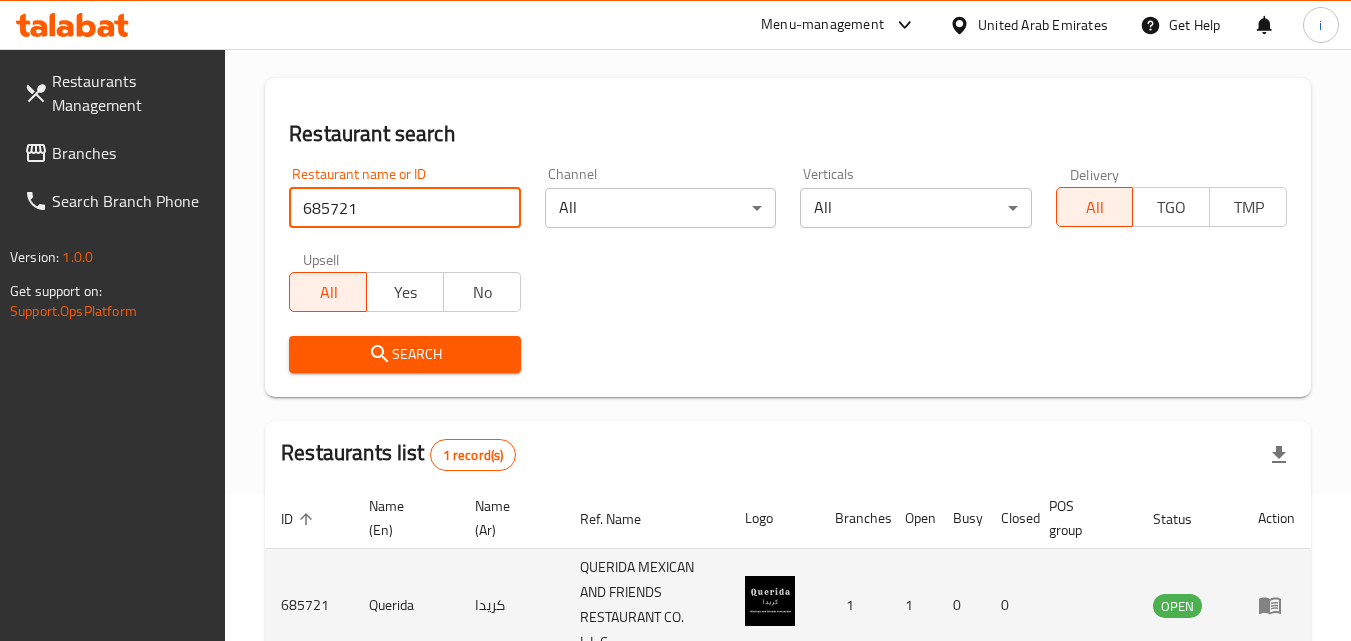 scroll, scrollTop: 251, scrollLeft: 0, axis: vertical 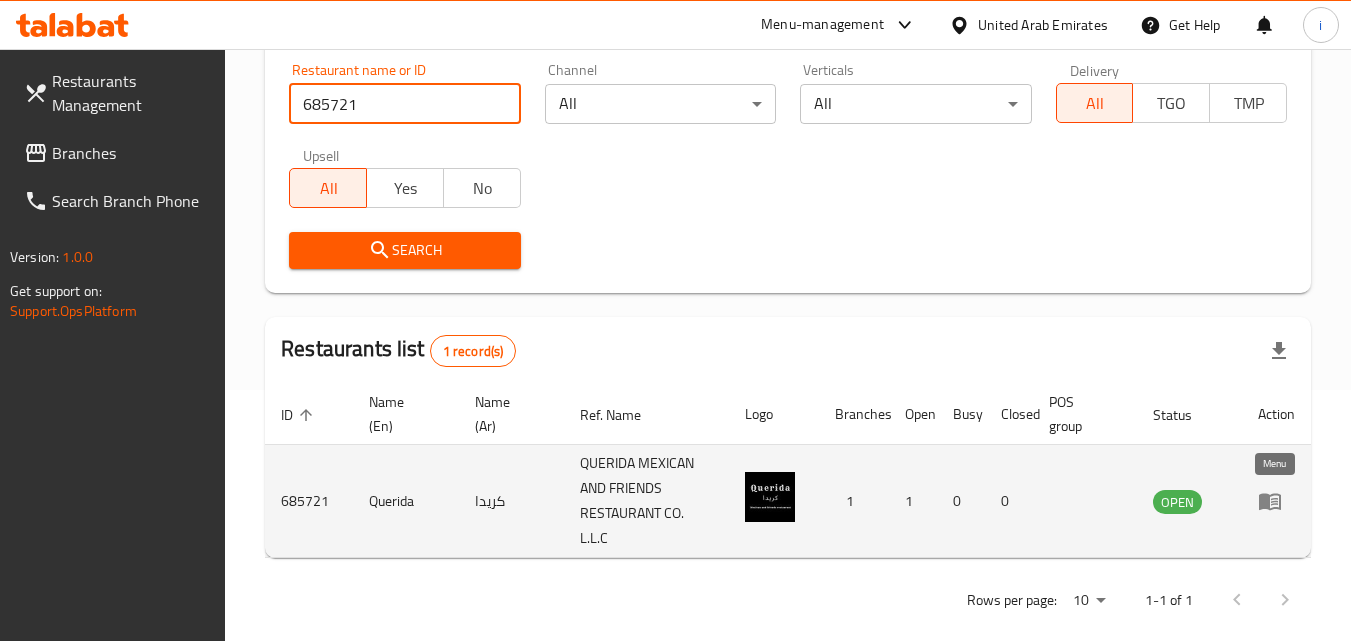 click 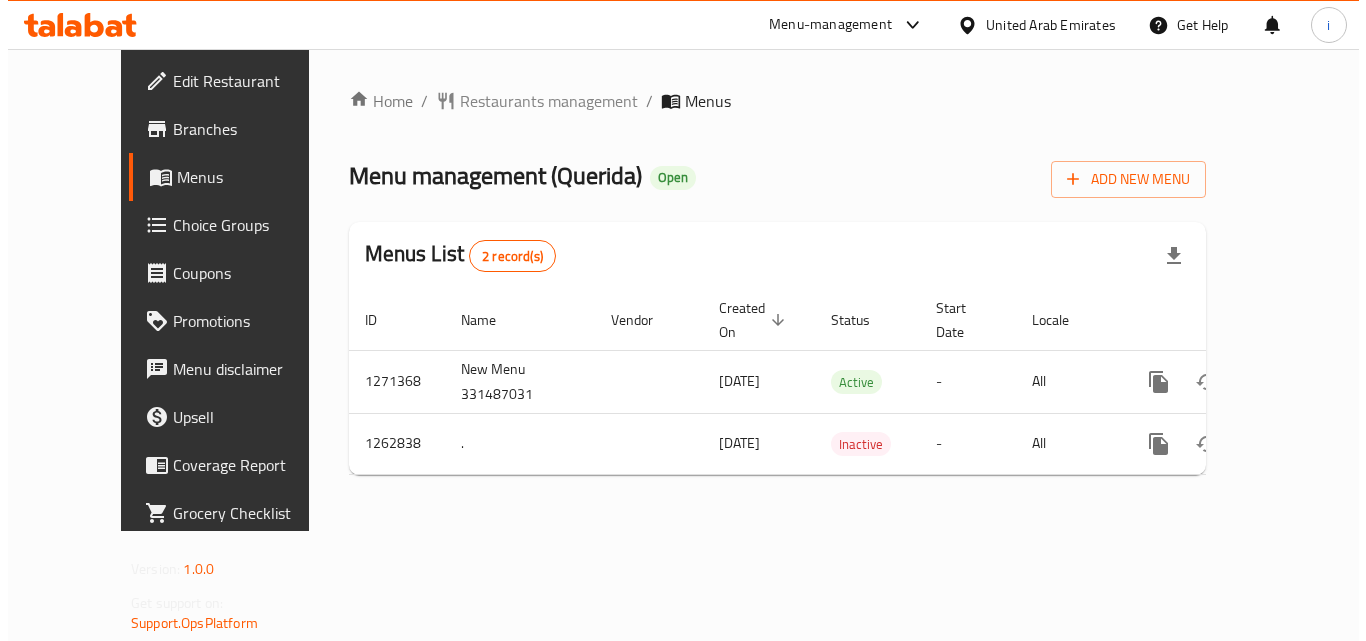 scroll, scrollTop: 0, scrollLeft: 0, axis: both 